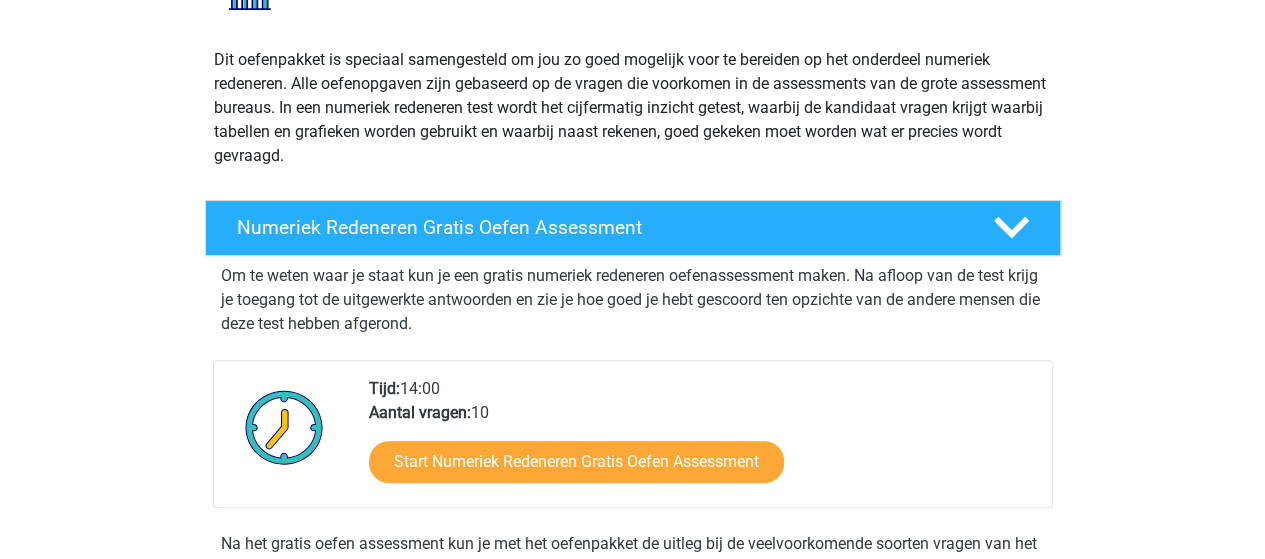 scroll, scrollTop: 223, scrollLeft: 0, axis: vertical 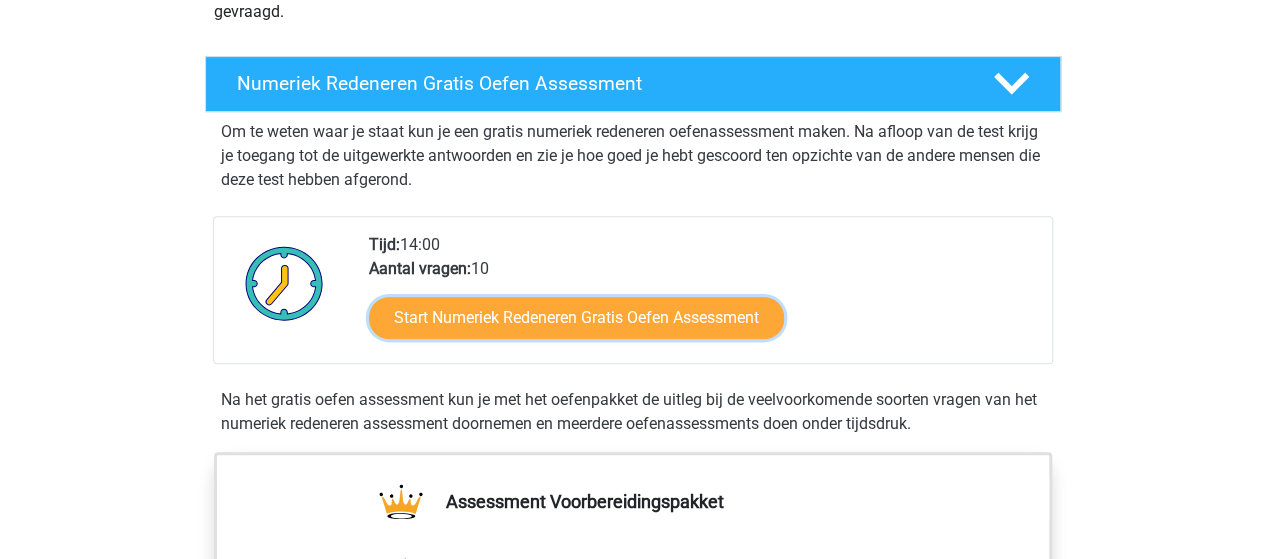click on "Start Numeriek Redeneren
Gratis Oefen Assessment" at bounding box center (576, 318) 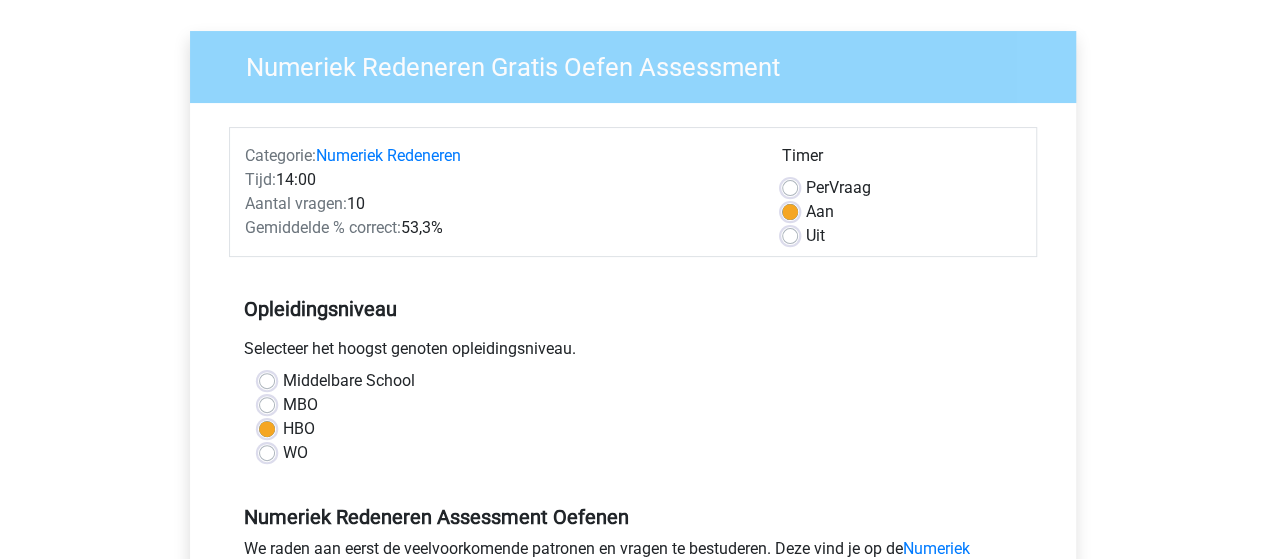 scroll, scrollTop: 191, scrollLeft: 0, axis: vertical 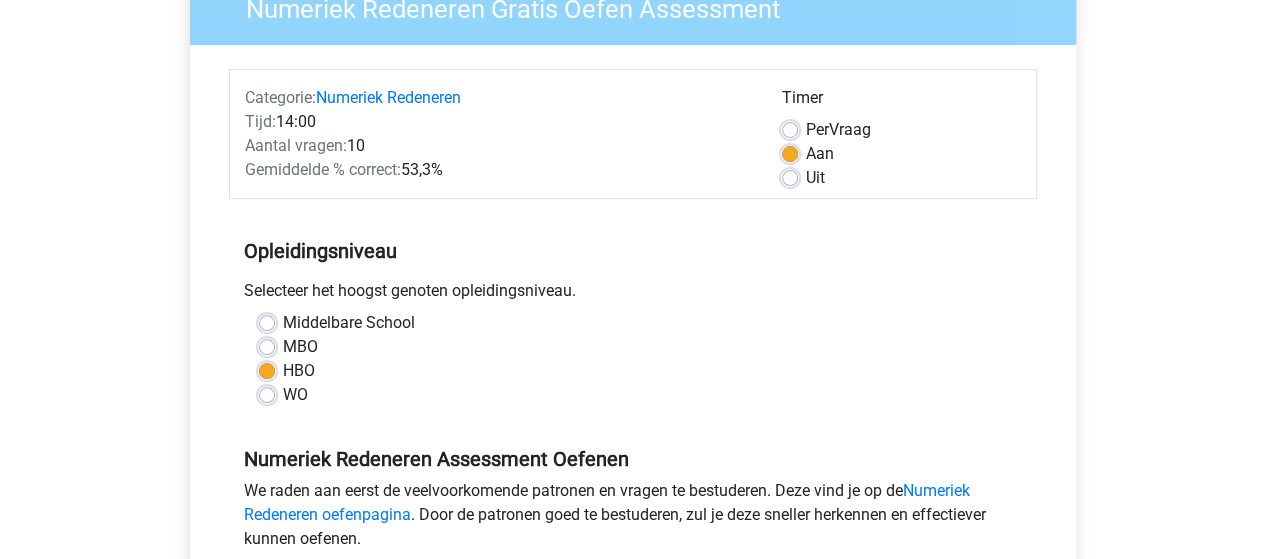 click on "Per  Vraag" at bounding box center (838, 130) 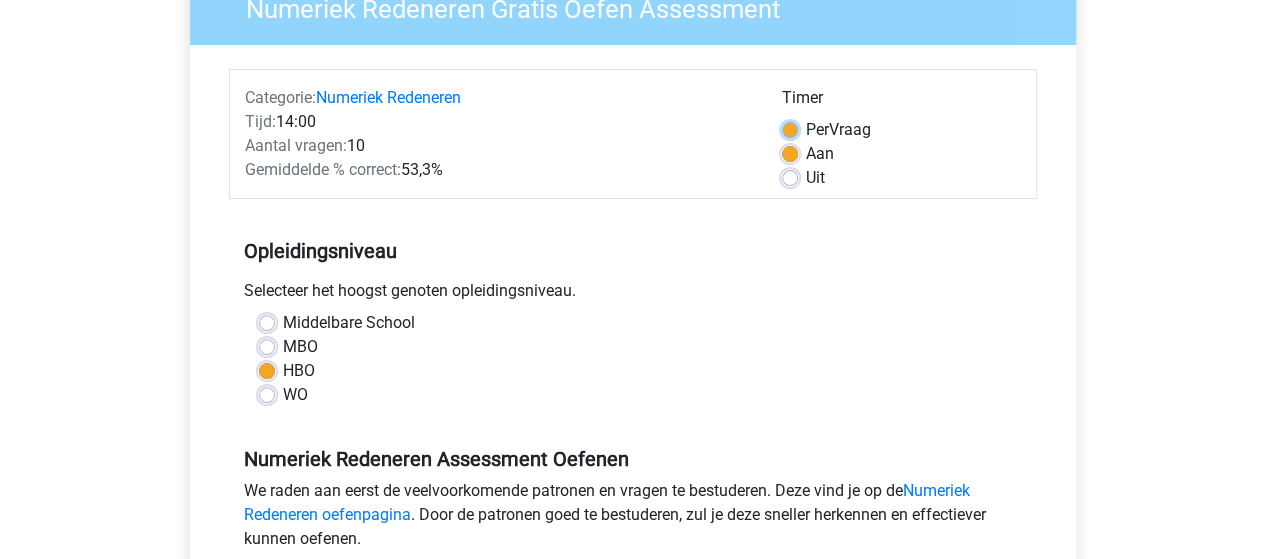 click on "Per  Vraag" at bounding box center (790, 128) 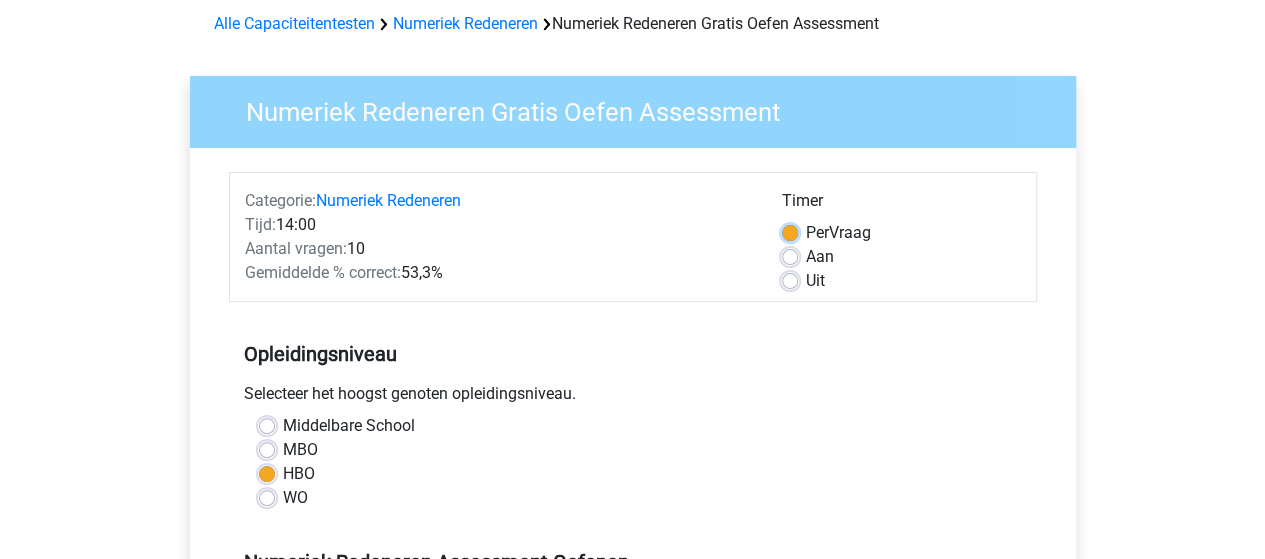 scroll, scrollTop: 86, scrollLeft: 0, axis: vertical 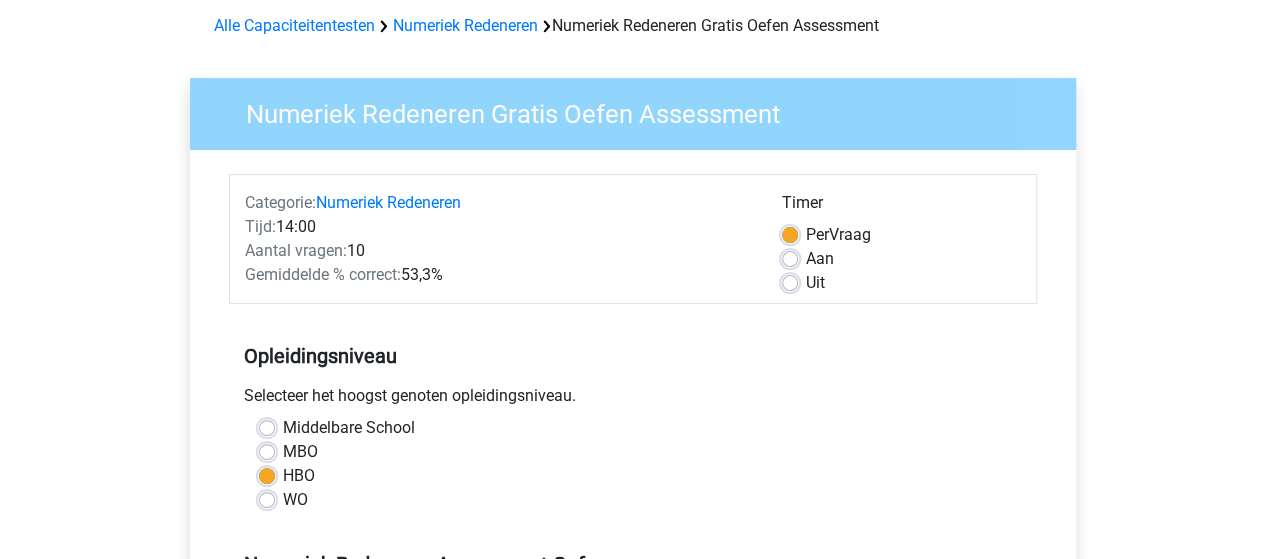 click on "Aan" at bounding box center [820, 259] 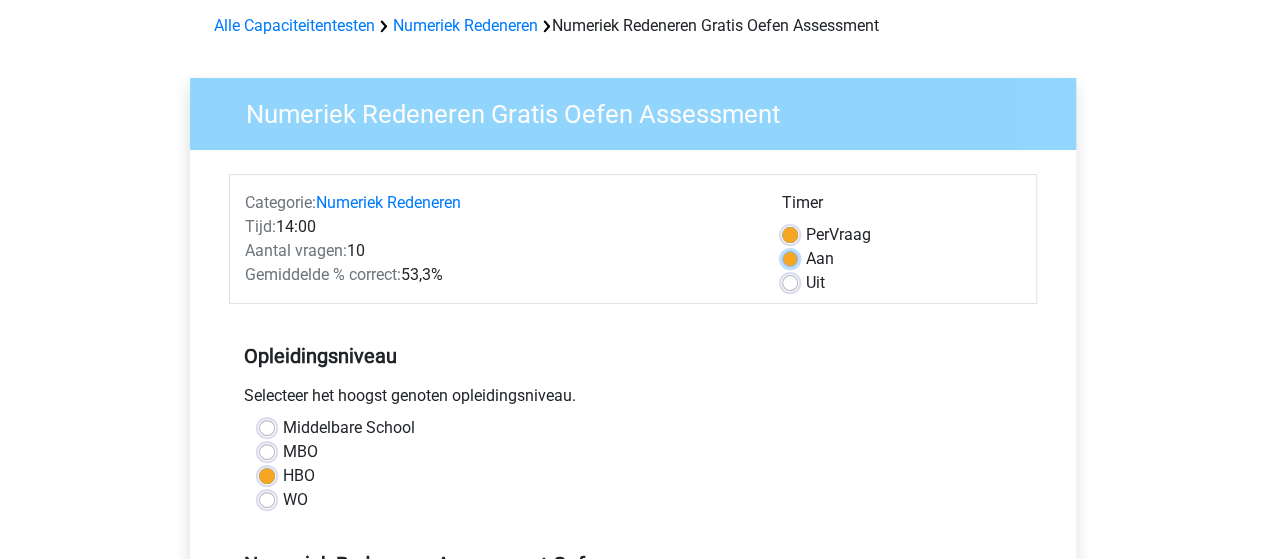 click on "Aan" at bounding box center [790, 257] 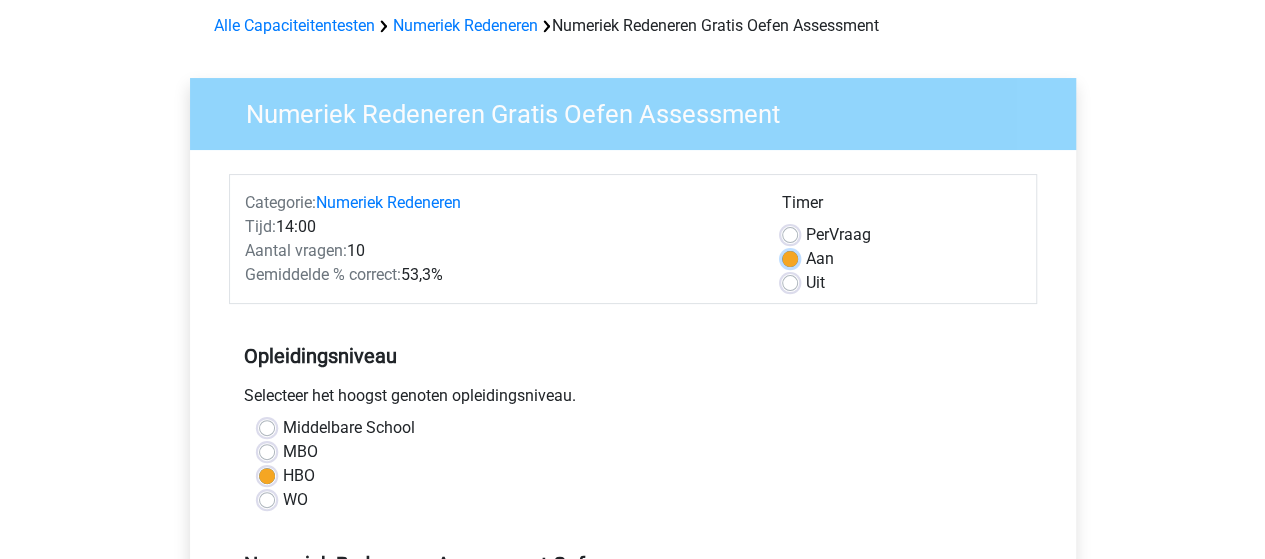 scroll, scrollTop: 414, scrollLeft: 0, axis: vertical 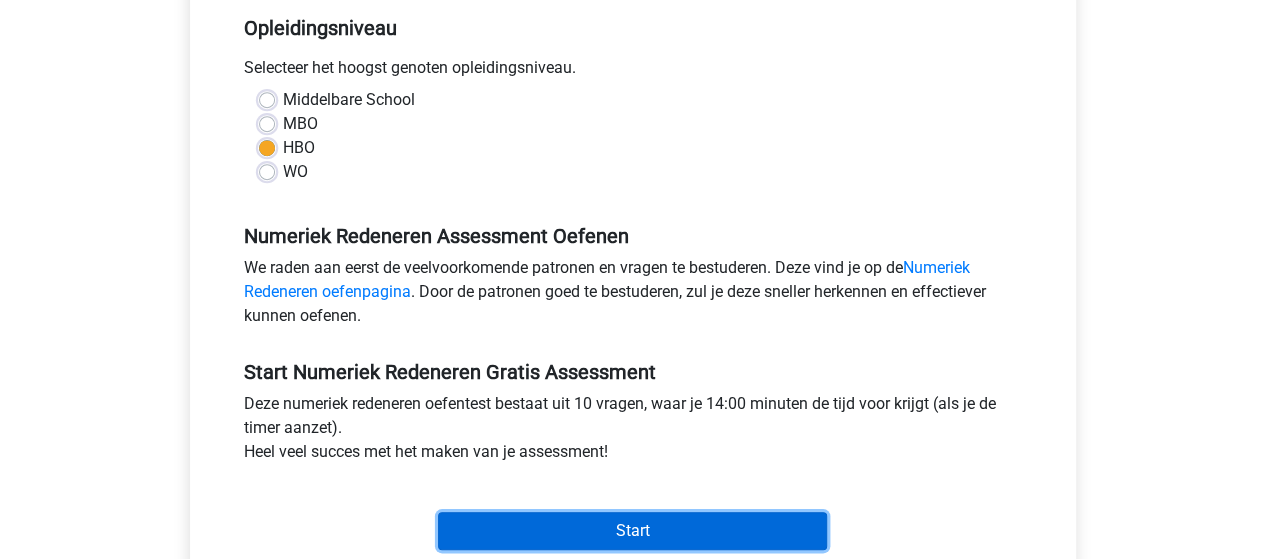 click on "Start" at bounding box center (632, 531) 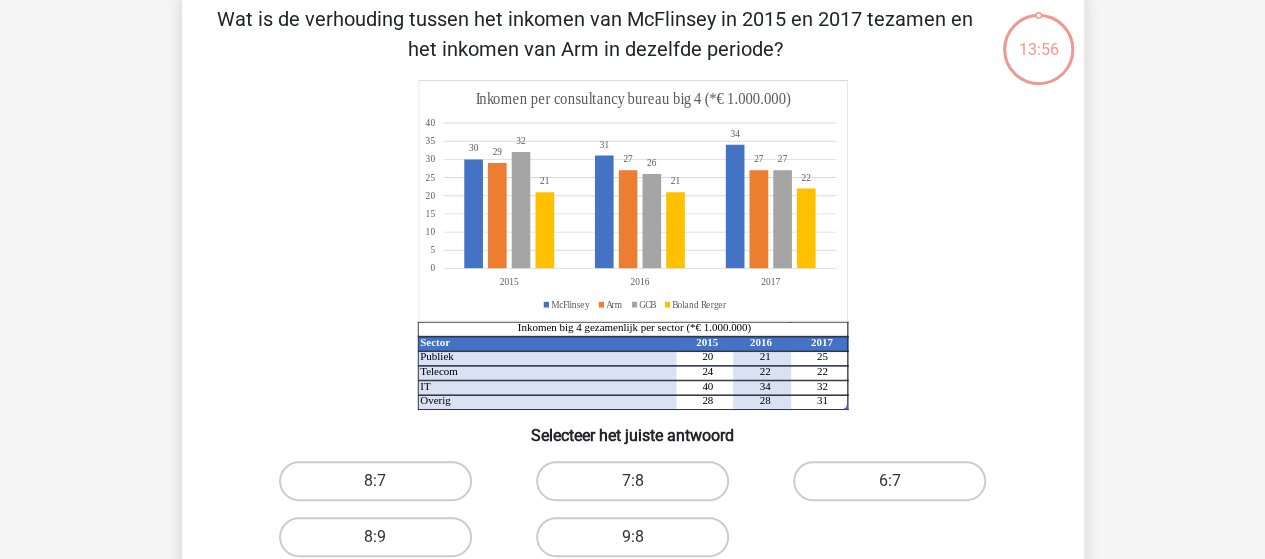 scroll, scrollTop: 103, scrollLeft: 0, axis: vertical 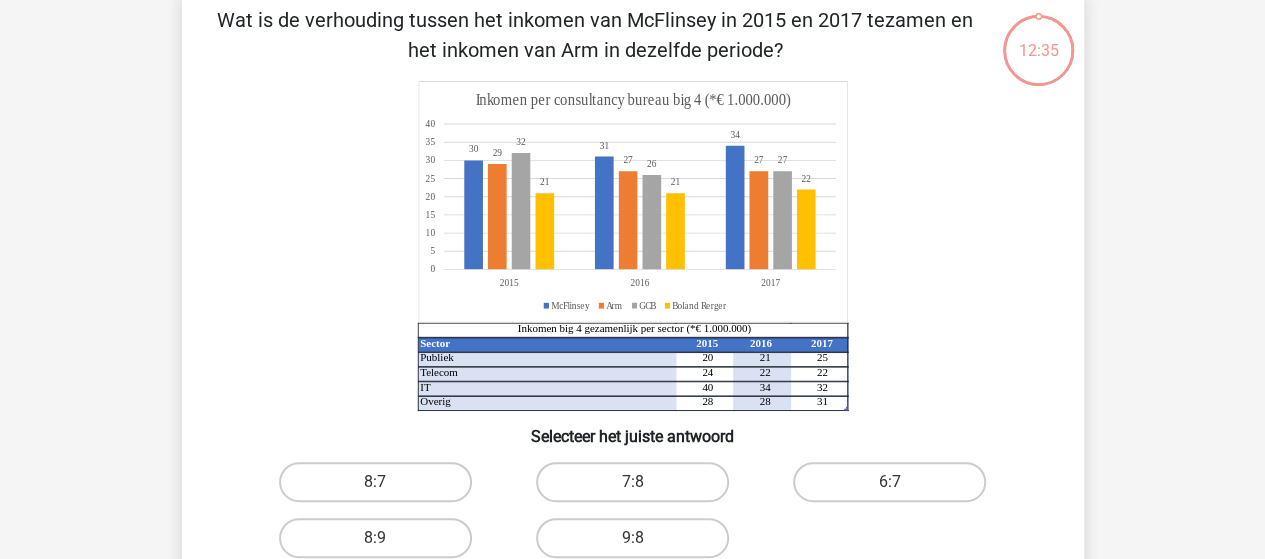 click on "8:7" at bounding box center (375, 482) 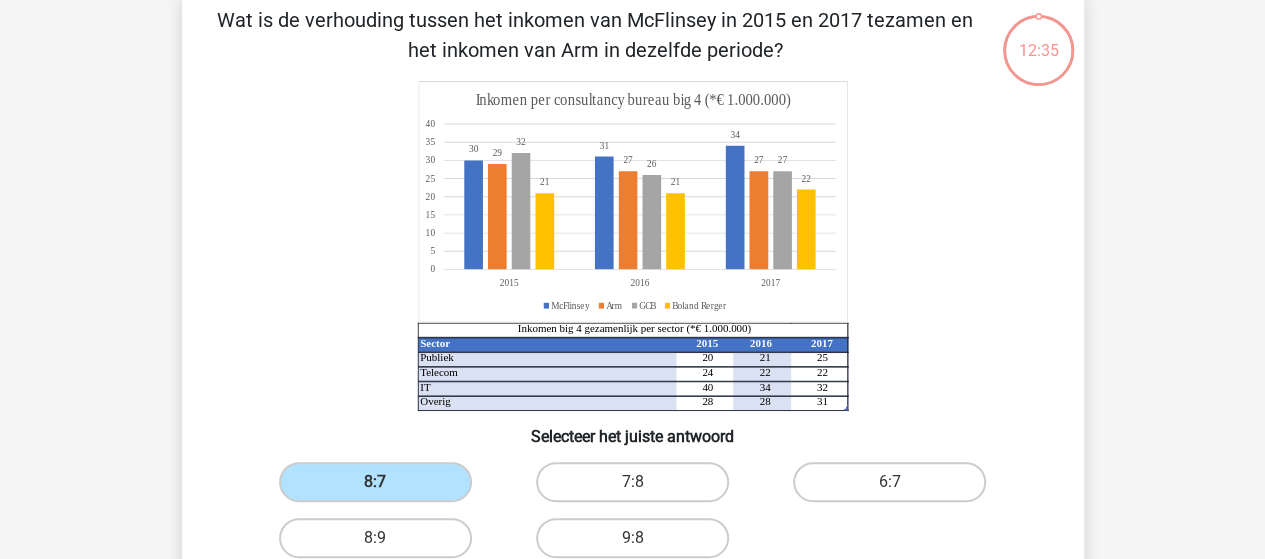 scroll, scrollTop: 416, scrollLeft: 0, axis: vertical 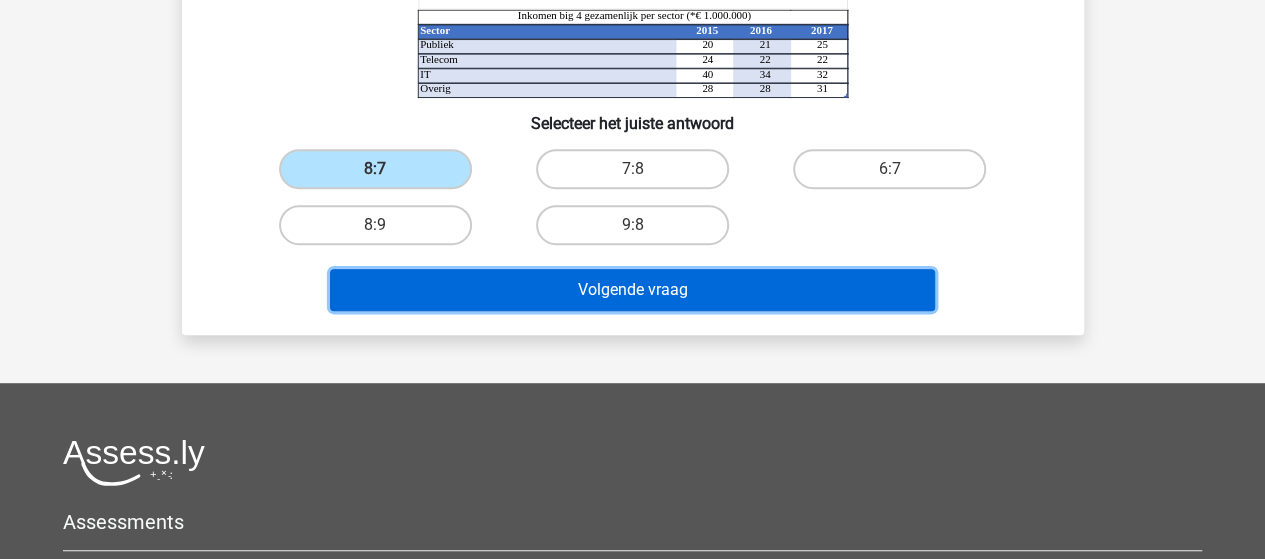 click on "Volgende vraag" at bounding box center (632, 290) 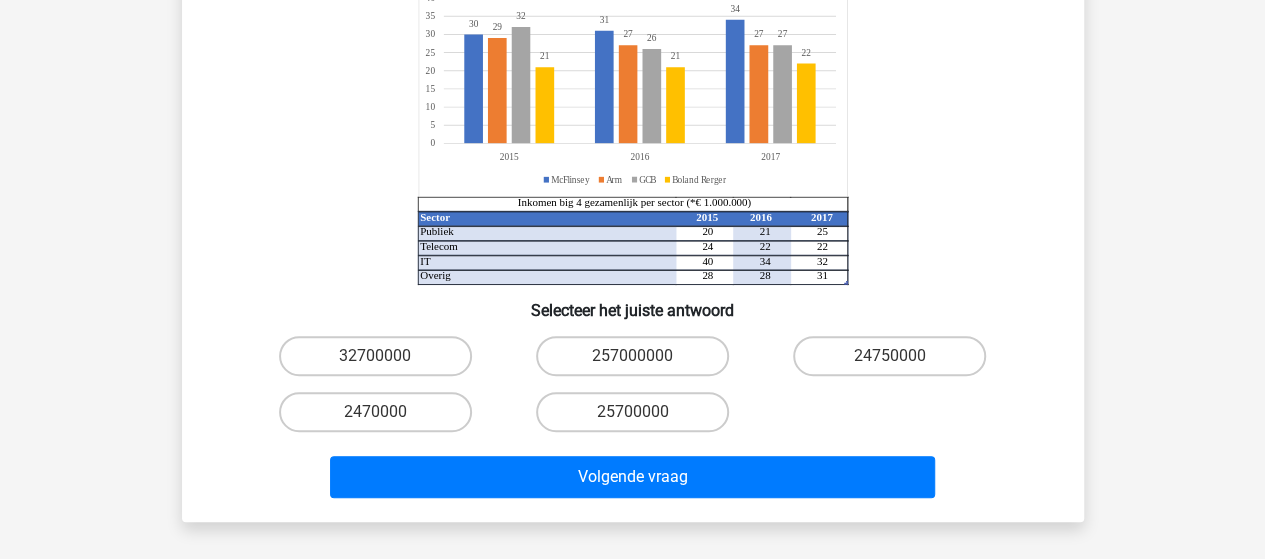 scroll, scrollTop: 288, scrollLeft: 0, axis: vertical 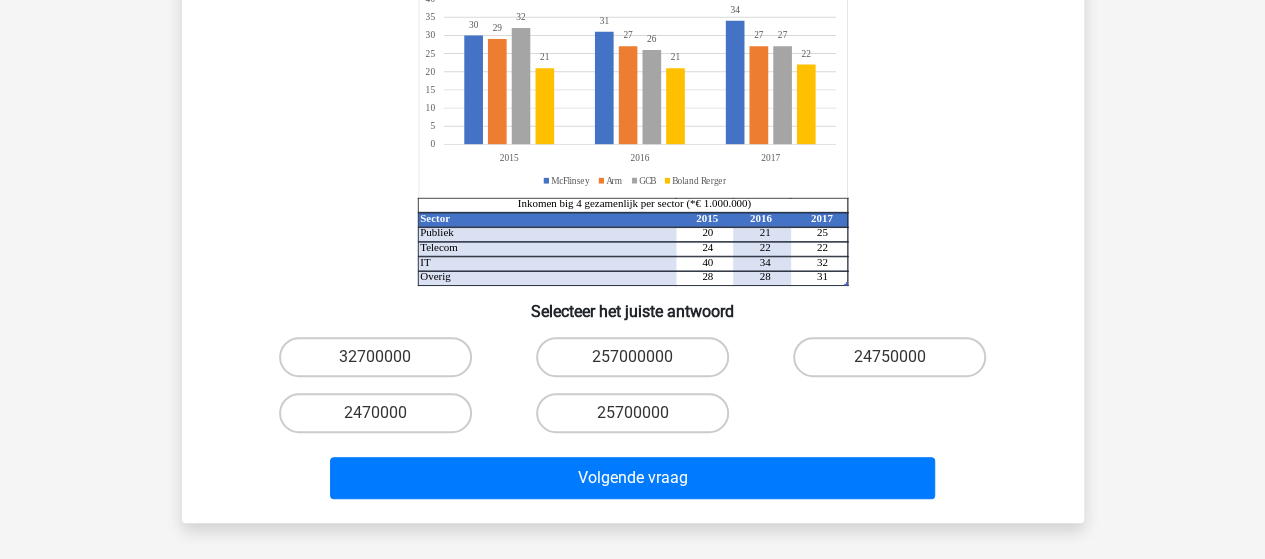 click on "32700000" at bounding box center [375, 357] 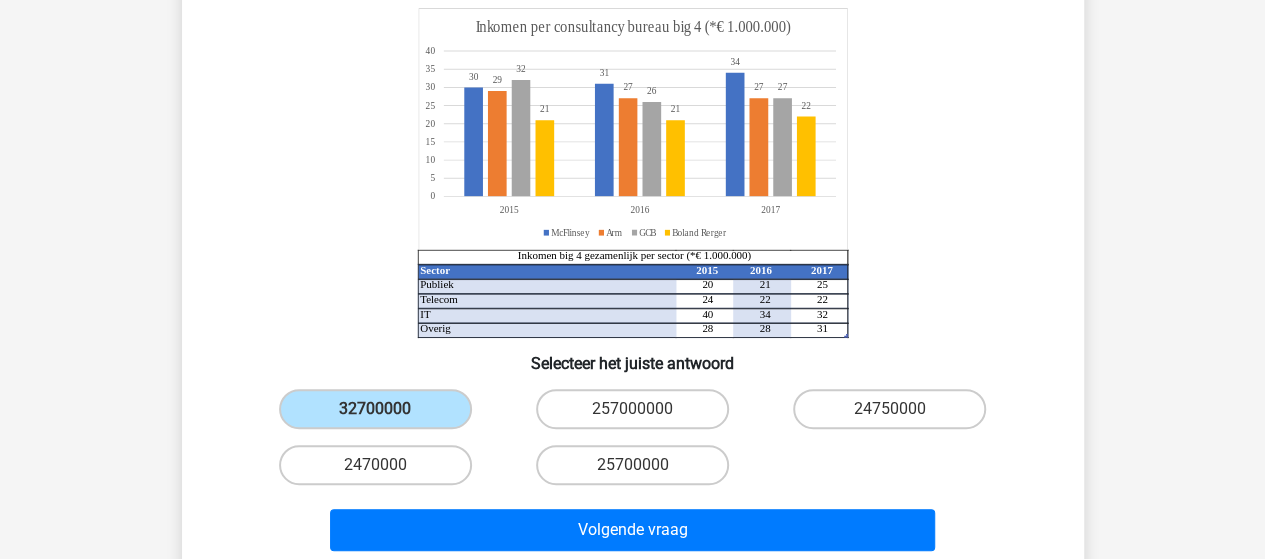 scroll, scrollTop: 237, scrollLeft: 0, axis: vertical 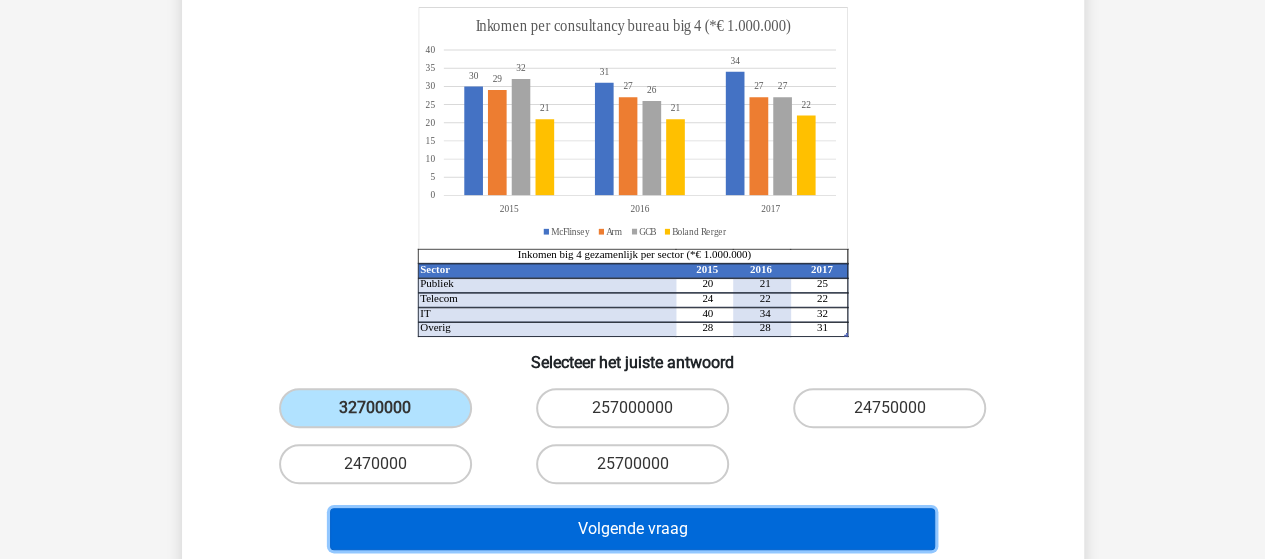 click on "Volgende vraag" at bounding box center (632, 529) 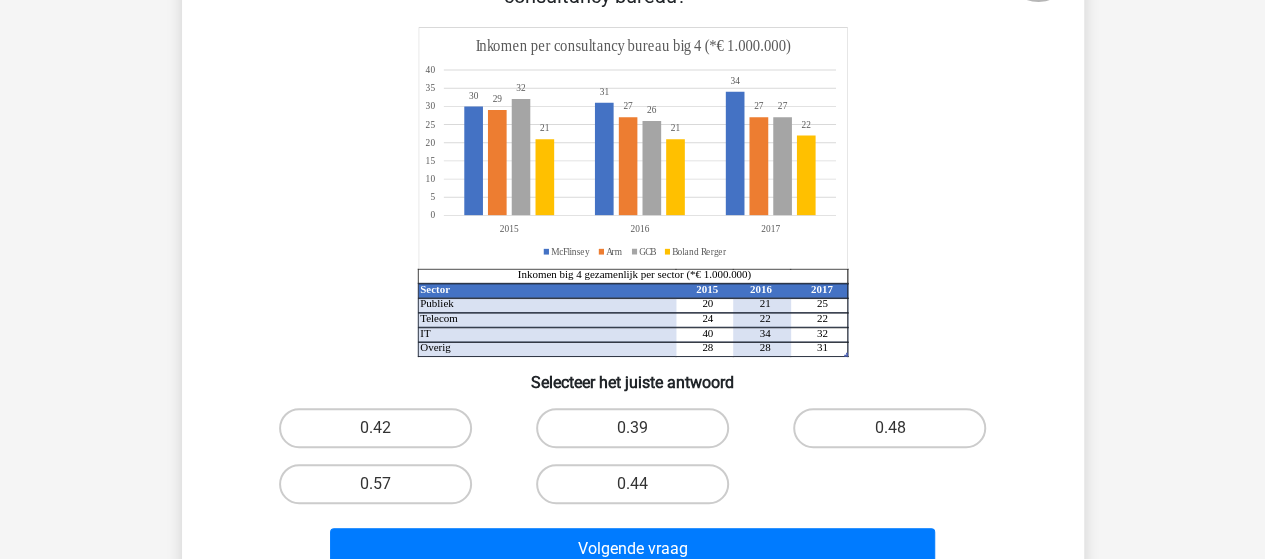 scroll, scrollTop: 186, scrollLeft: 0, axis: vertical 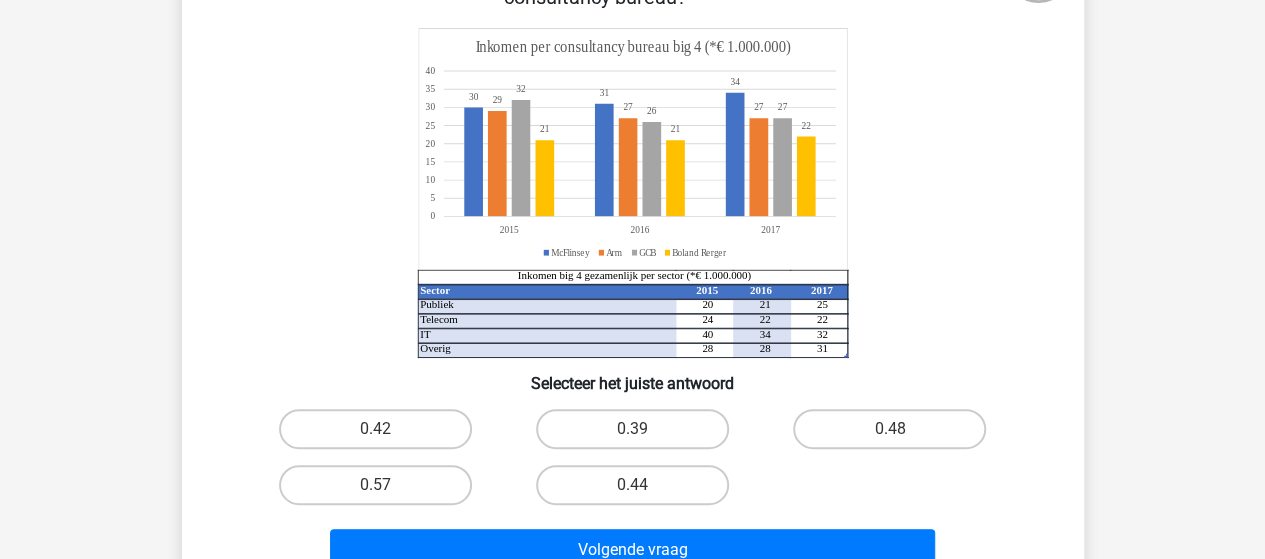 click on "0.39" at bounding box center (632, 429) 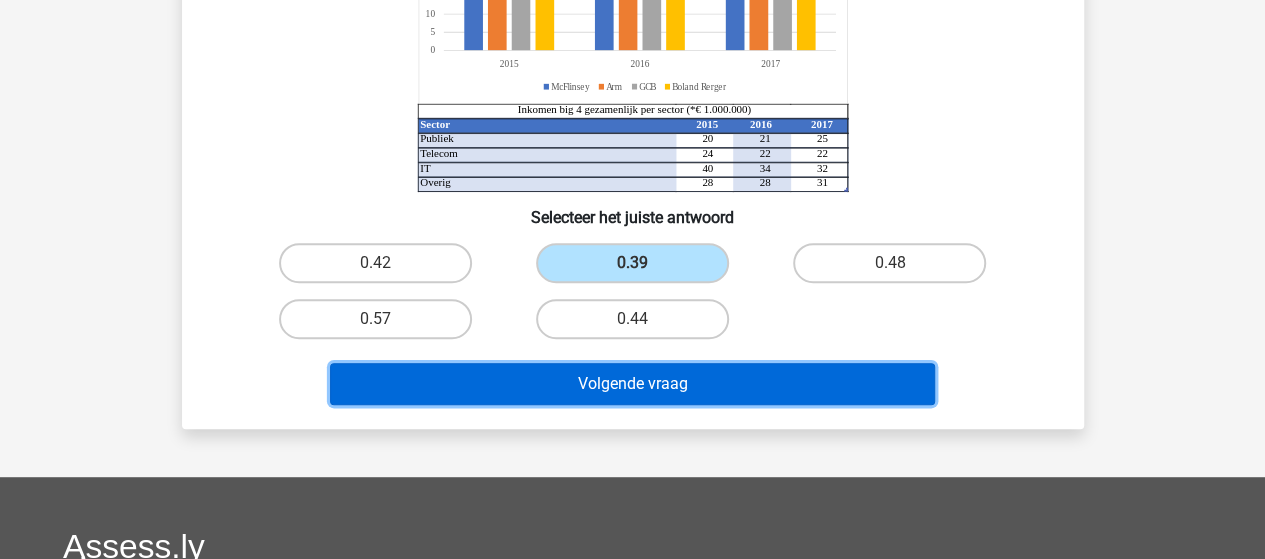 click on "Volgende vraag" at bounding box center [632, 384] 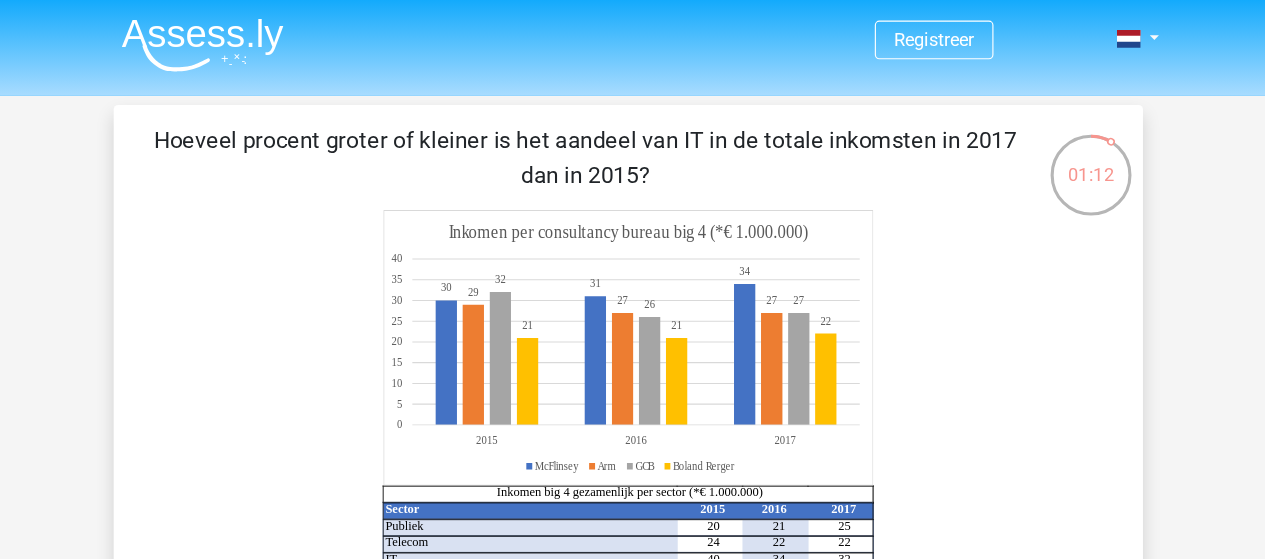 scroll, scrollTop: 209, scrollLeft: 0, axis: vertical 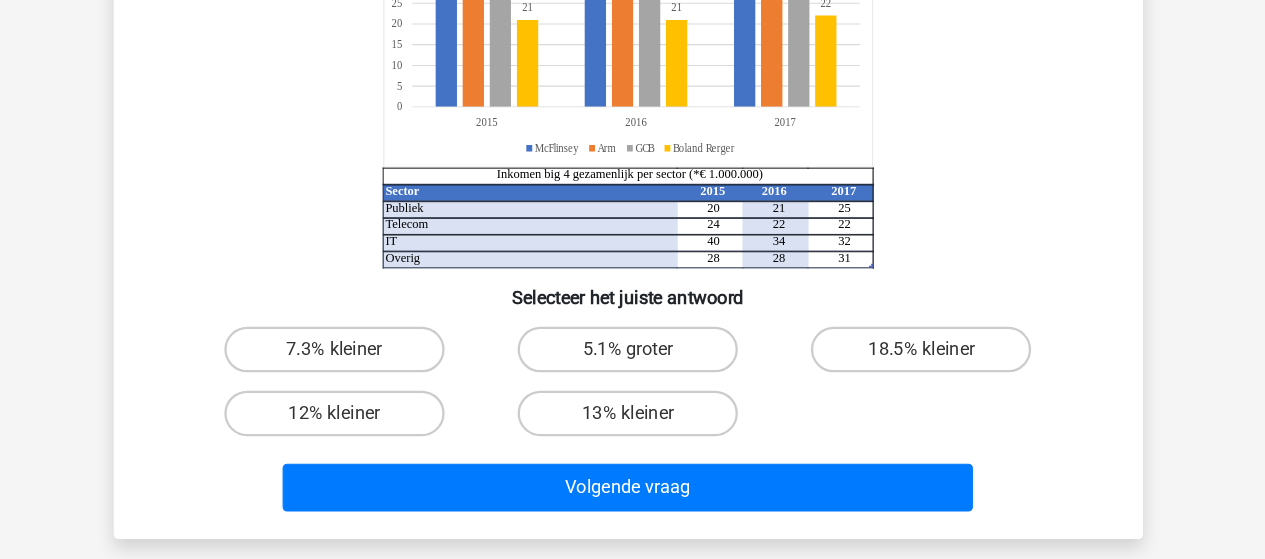 click on "Sector 2015 2016 2017 Publiek 20 21 25 Telecom 24 22 22 IT 40 34 32 Overig 28 28 31 Inkomen big 4 gezamenlijk per sector (*€ 1.000.000) 30   31   34   29   2727   32   26   27   2121   22   0   5   10   15   20   25   30   35   40   201520162017 Inkomen per consultancy bureau big 4 (*€ 1.000.000) McFlinsey Arm GCB Boland Rerger" 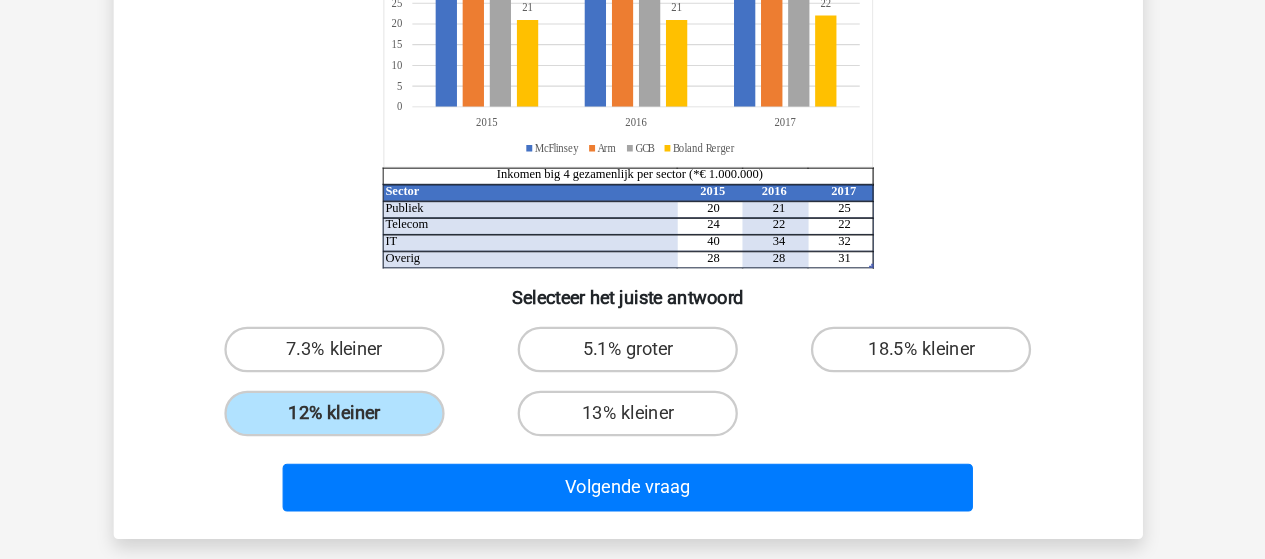 click on "Volgende vraag" at bounding box center (632, 496) 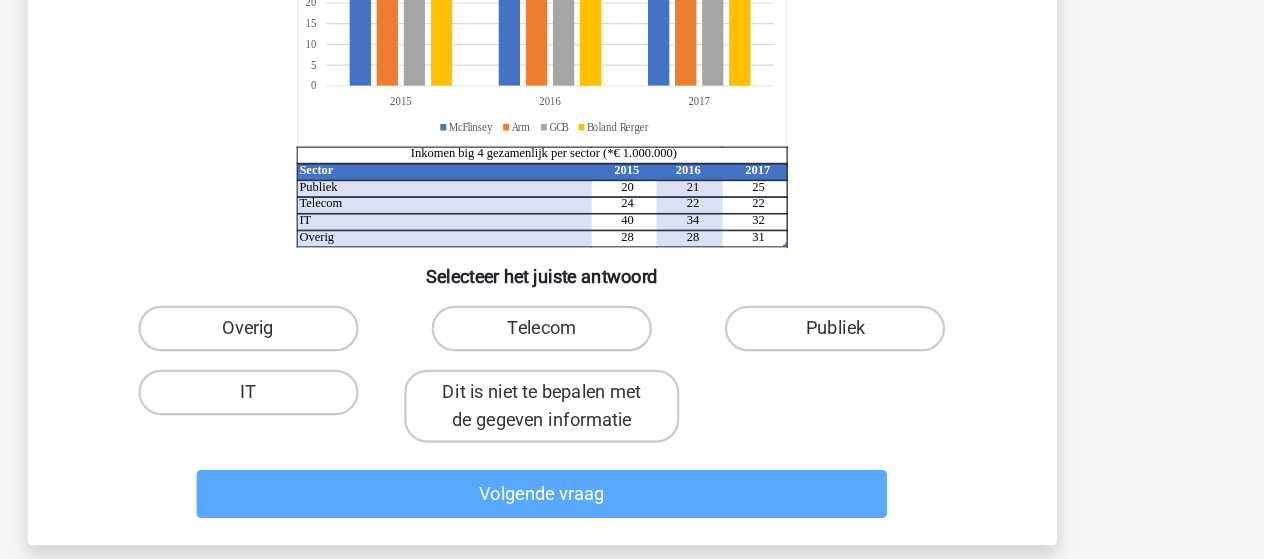 scroll, scrollTop: 229, scrollLeft: 0, axis: vertical 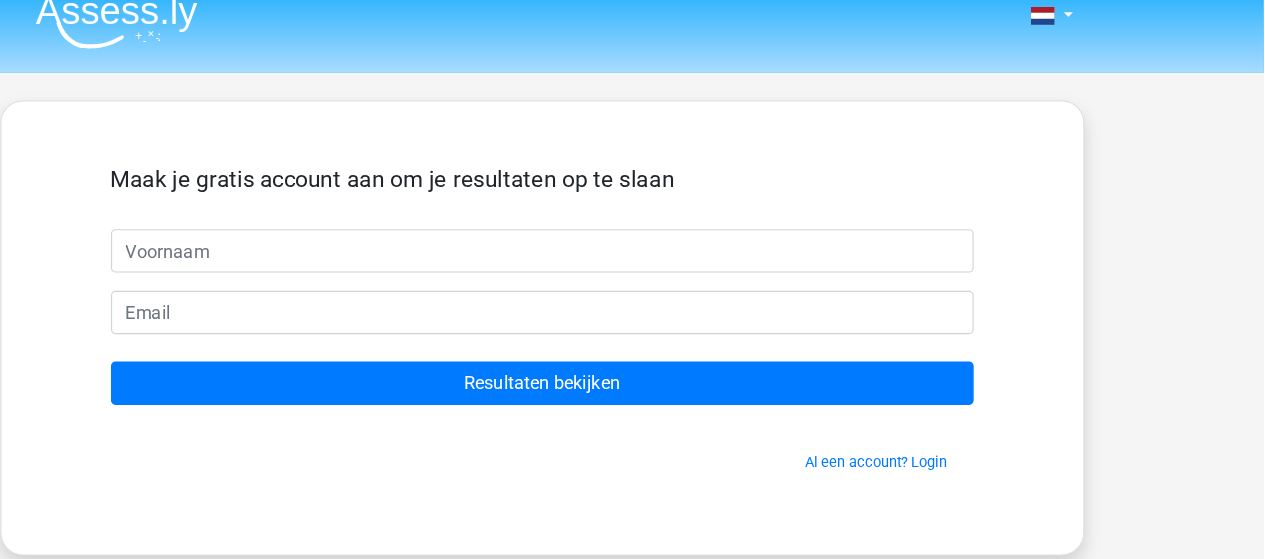 click at bounding box center [633, 220] 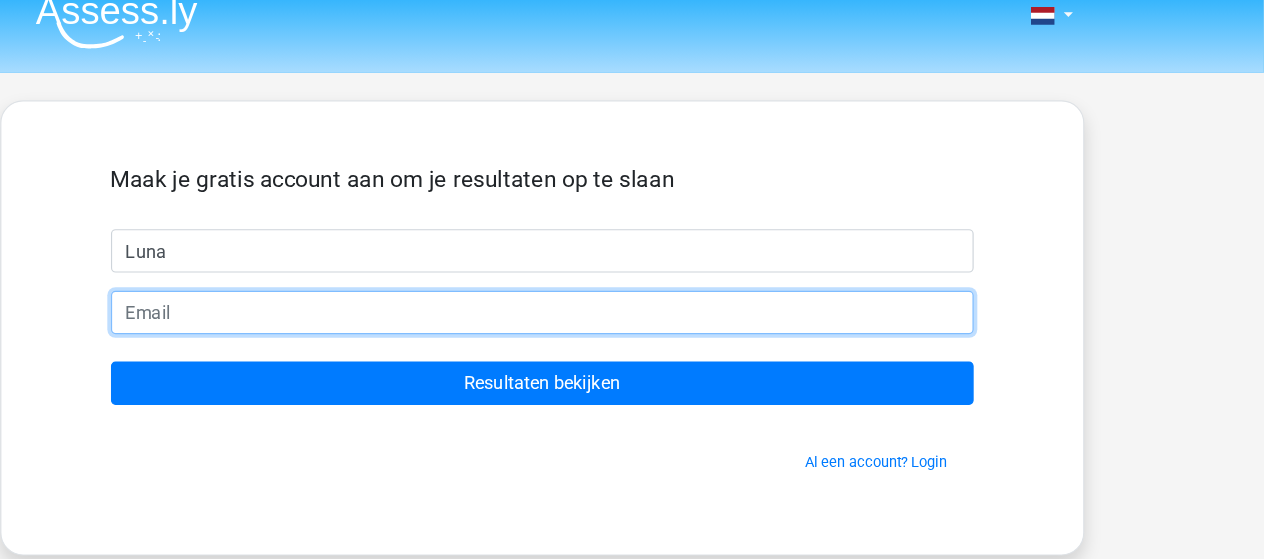 click at bounding box center (633, 274) 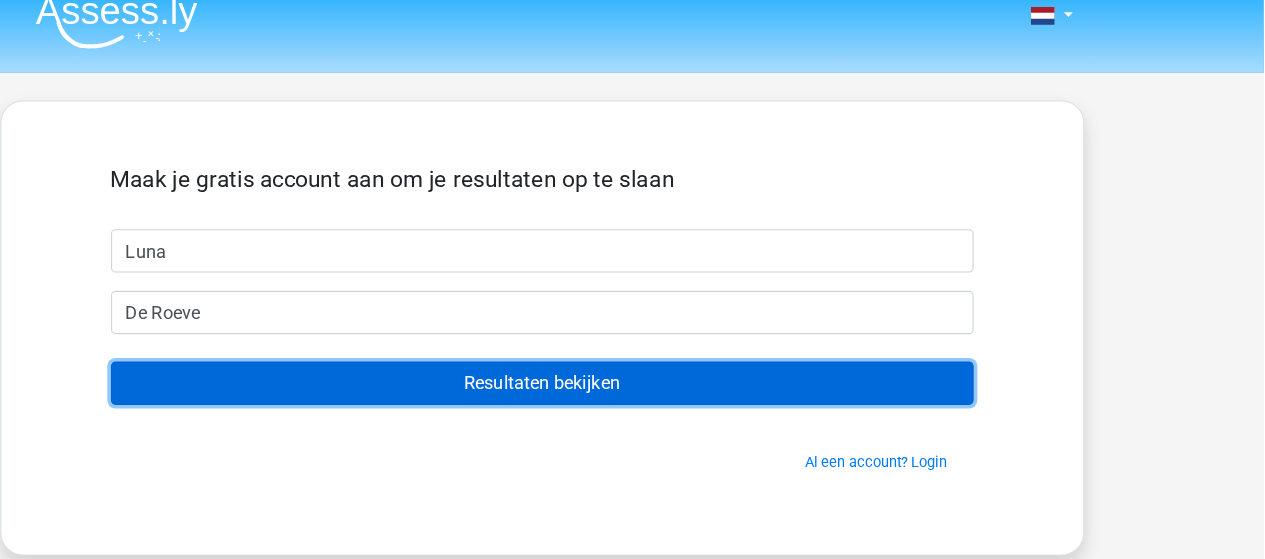 click on "Resultaten bekijken" at bounding box center [633, 336] 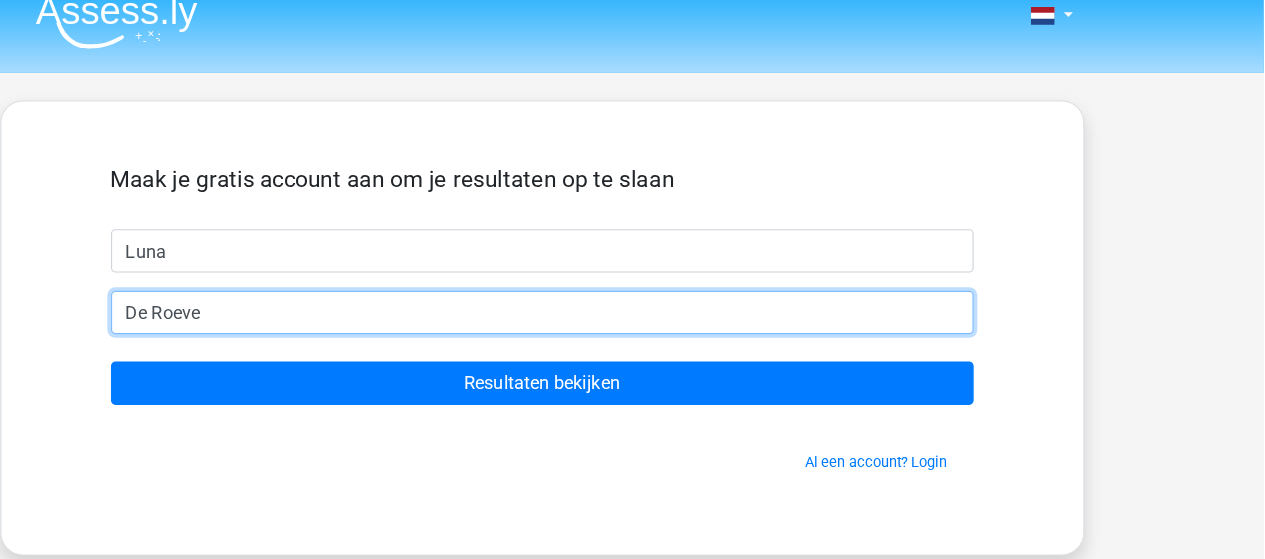 click on "De Roeve" at bounding box center (633, 274) 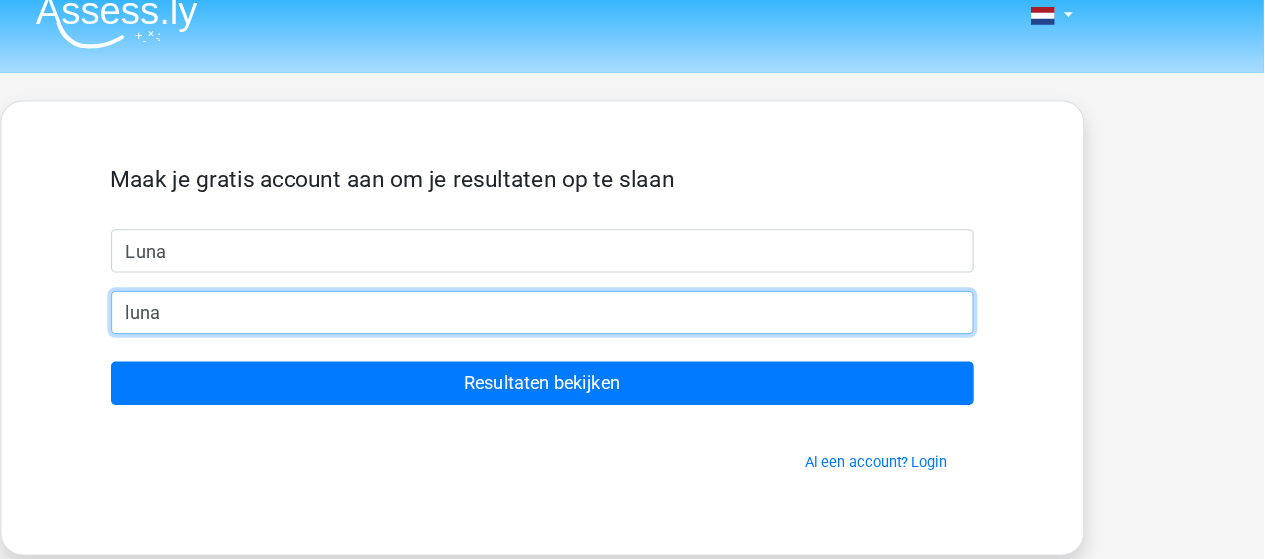 type on "[USERNAME]@[DOMAIN]" 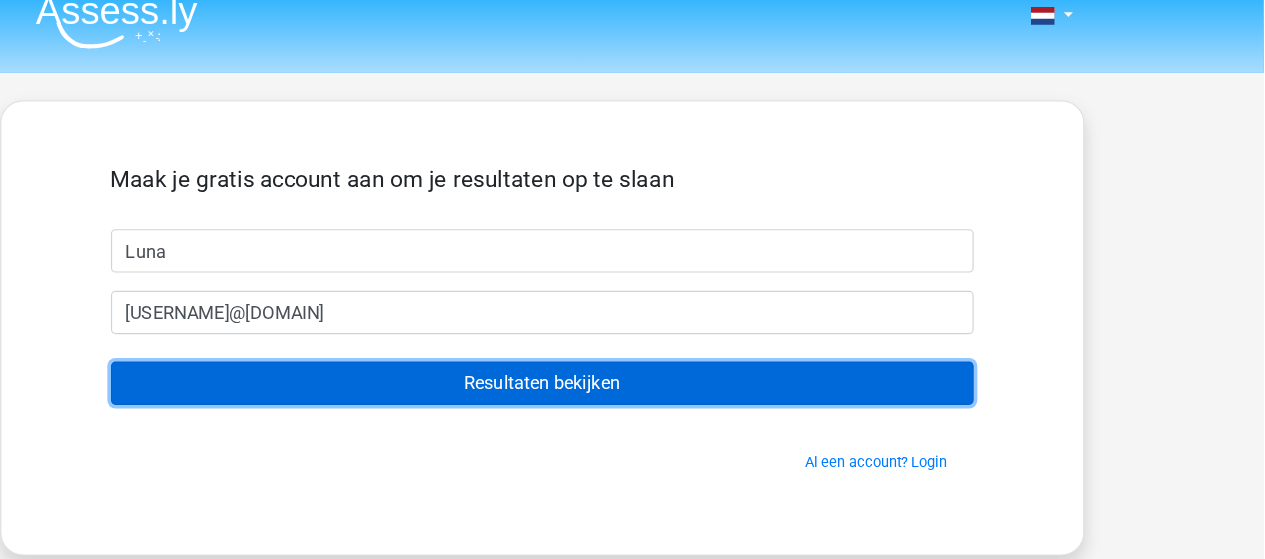 click on "Resultaten bekijken" at bounding box center (633, 336) 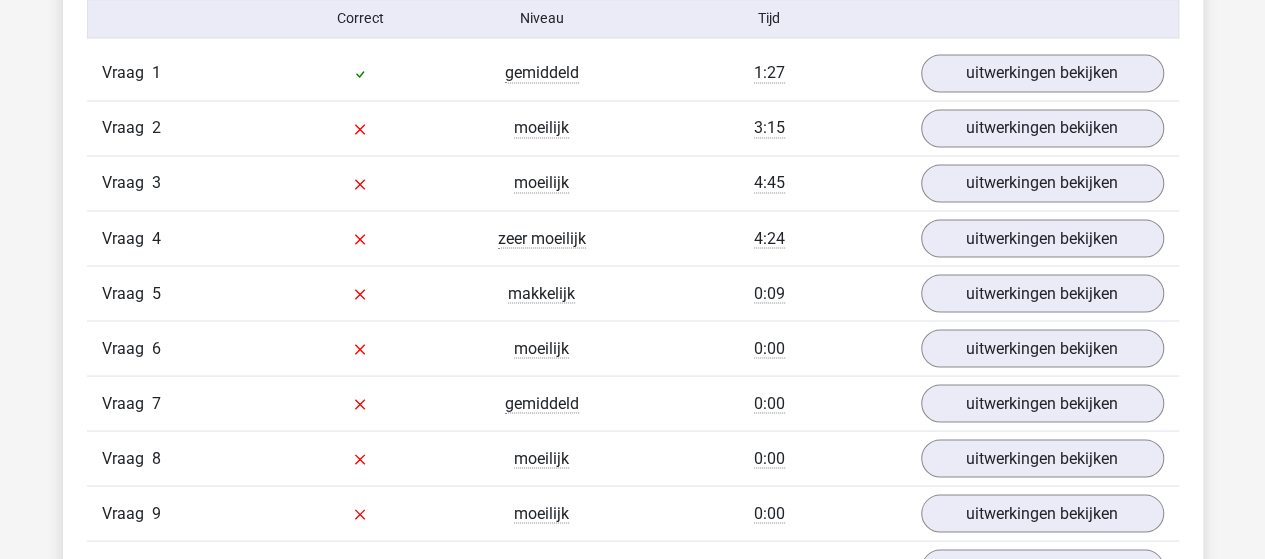 scroll, scrollTop: 1673, scrollLeft: 0, axis: vertical 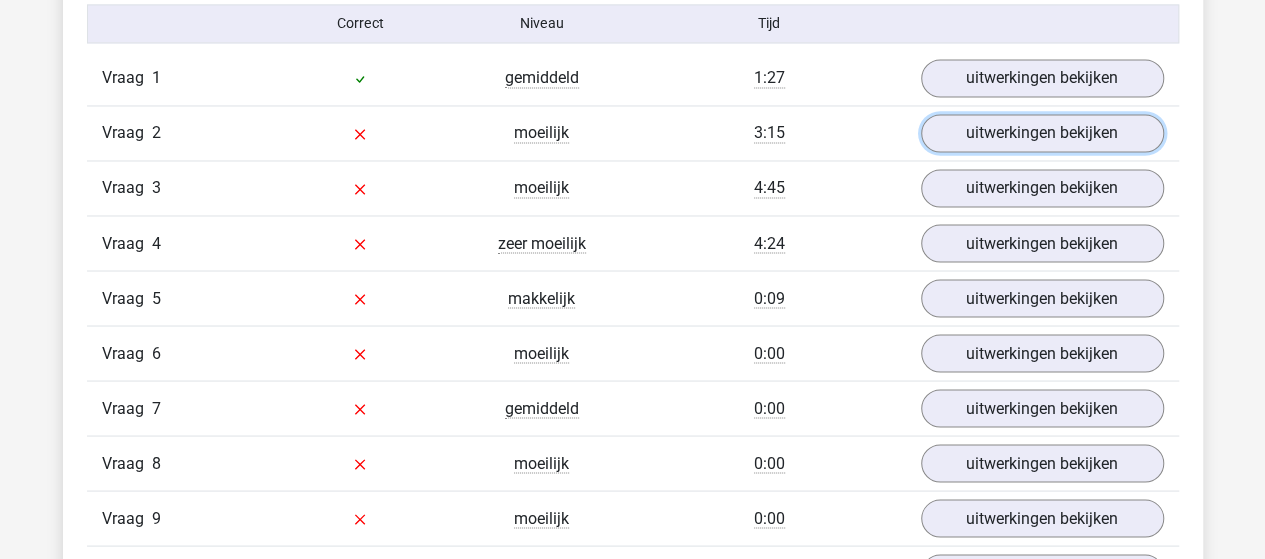 click on "uitwerkingen bekijken" at bounding box center (1042, 133) 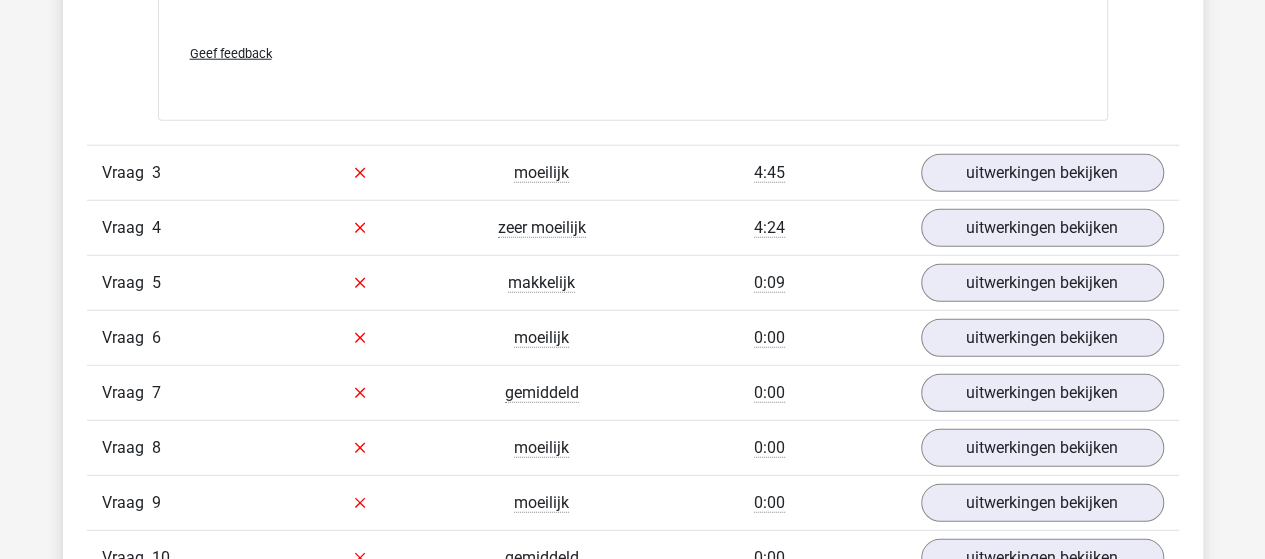 scroll, scrollTop: 2598, scrollLeft: 0, axis: vertical 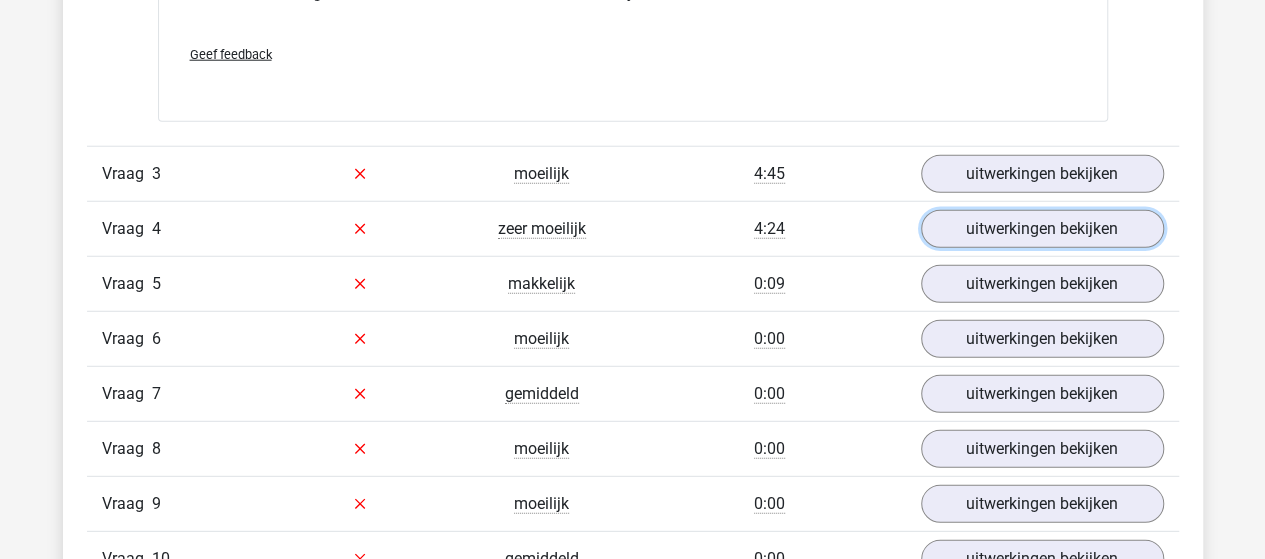 click on "uitwerkingen bekijken" at bounding box center (1042, 229) 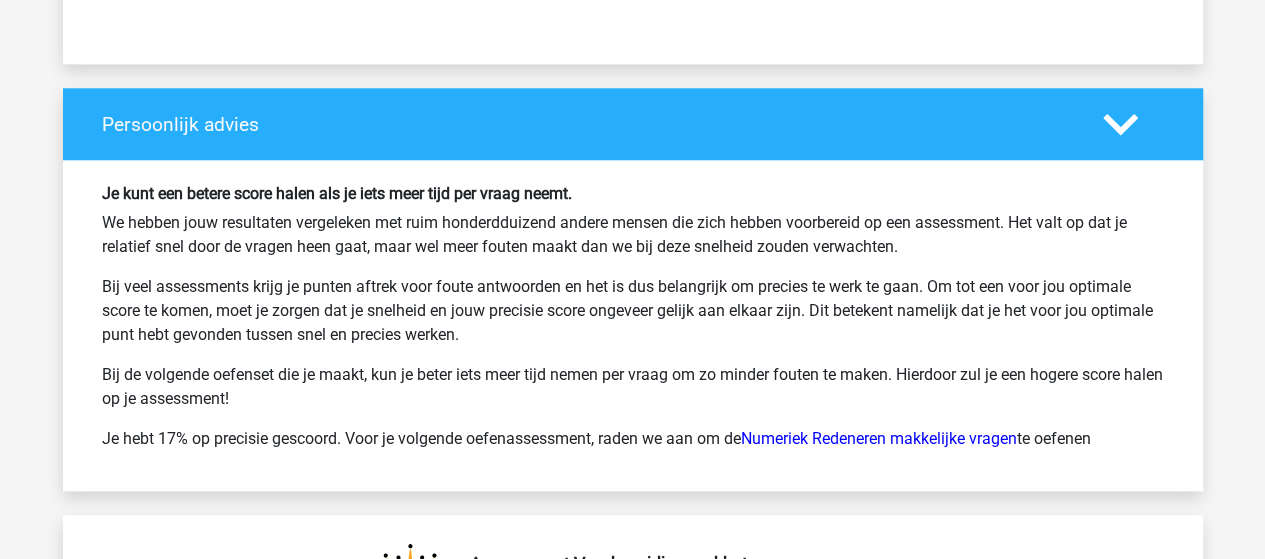 scroll, scrollTop: 4744, scrollLeft: 0, axis: vertical 